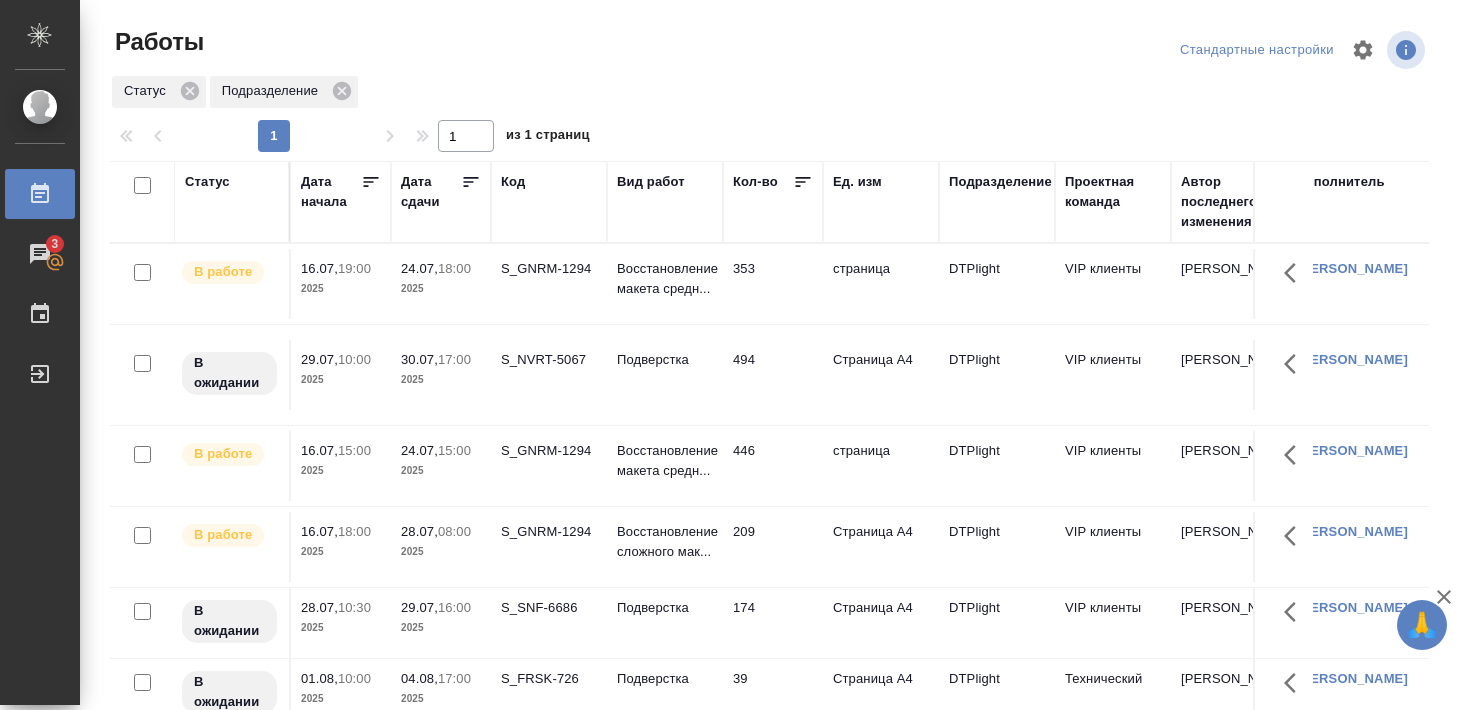 scroll, scrollTop: 0, scrollLeft: 0, axis: both 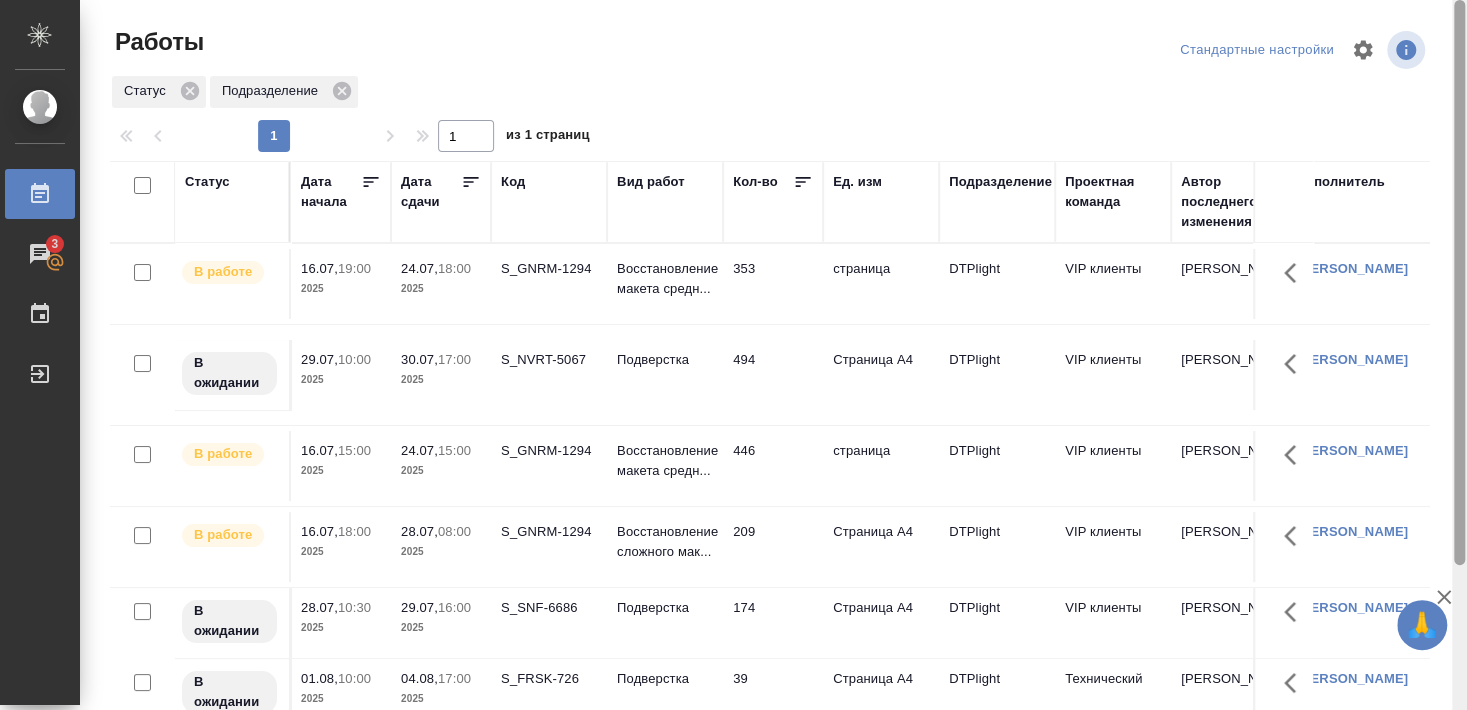 drag, startPoint x: 1458, startPoint y: 197, endPoint x: 1460, endPoint y: 3, distance: 194.01031 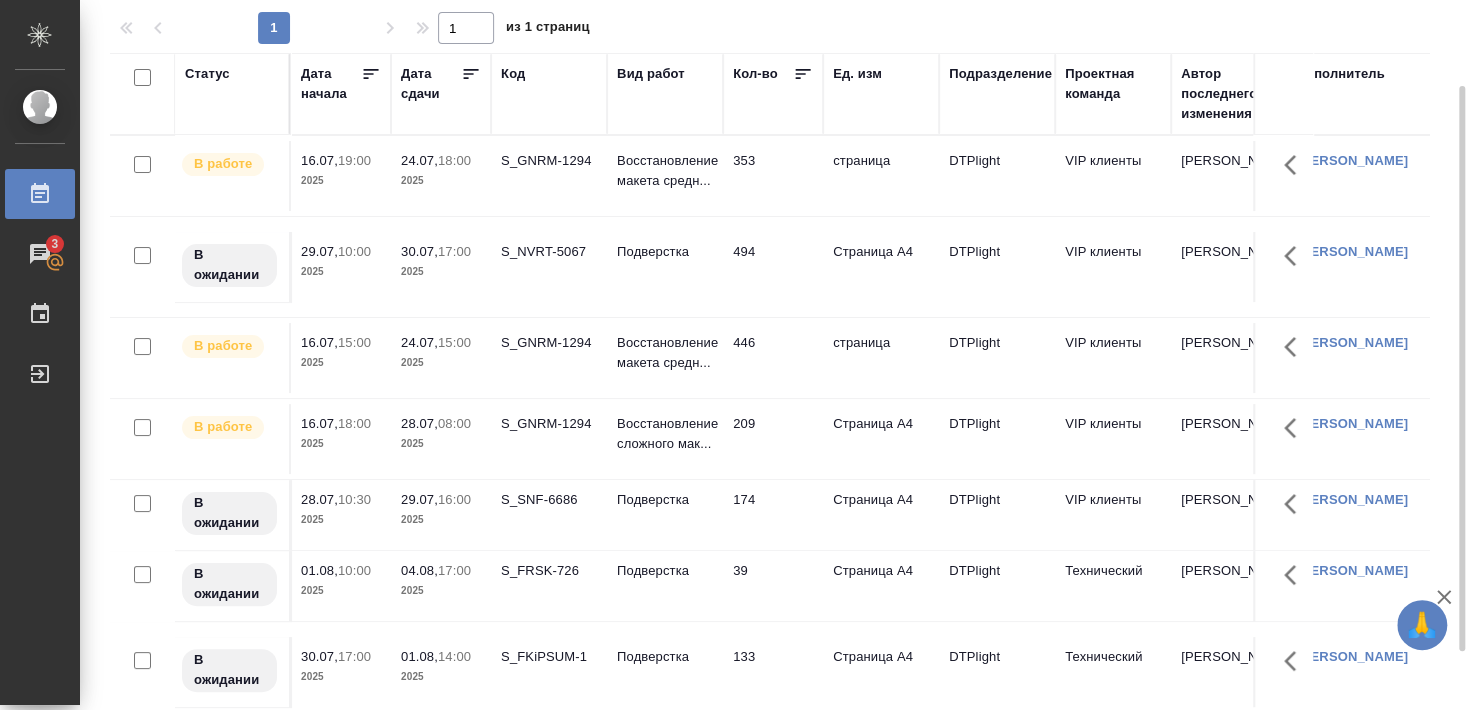 scroll, scrollTop: 182, scrollLeft: 0, axis: vertical 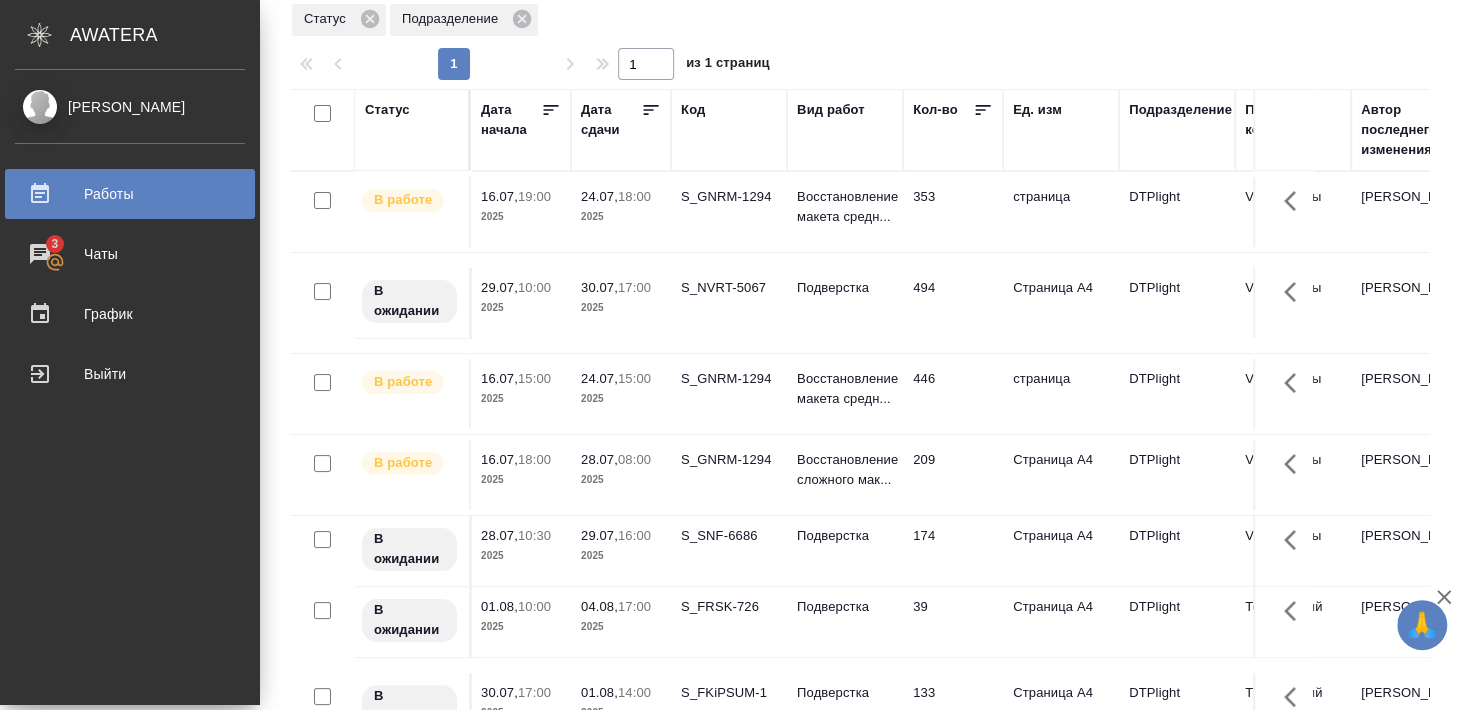 click on "График" at bounding box center (130, 314) 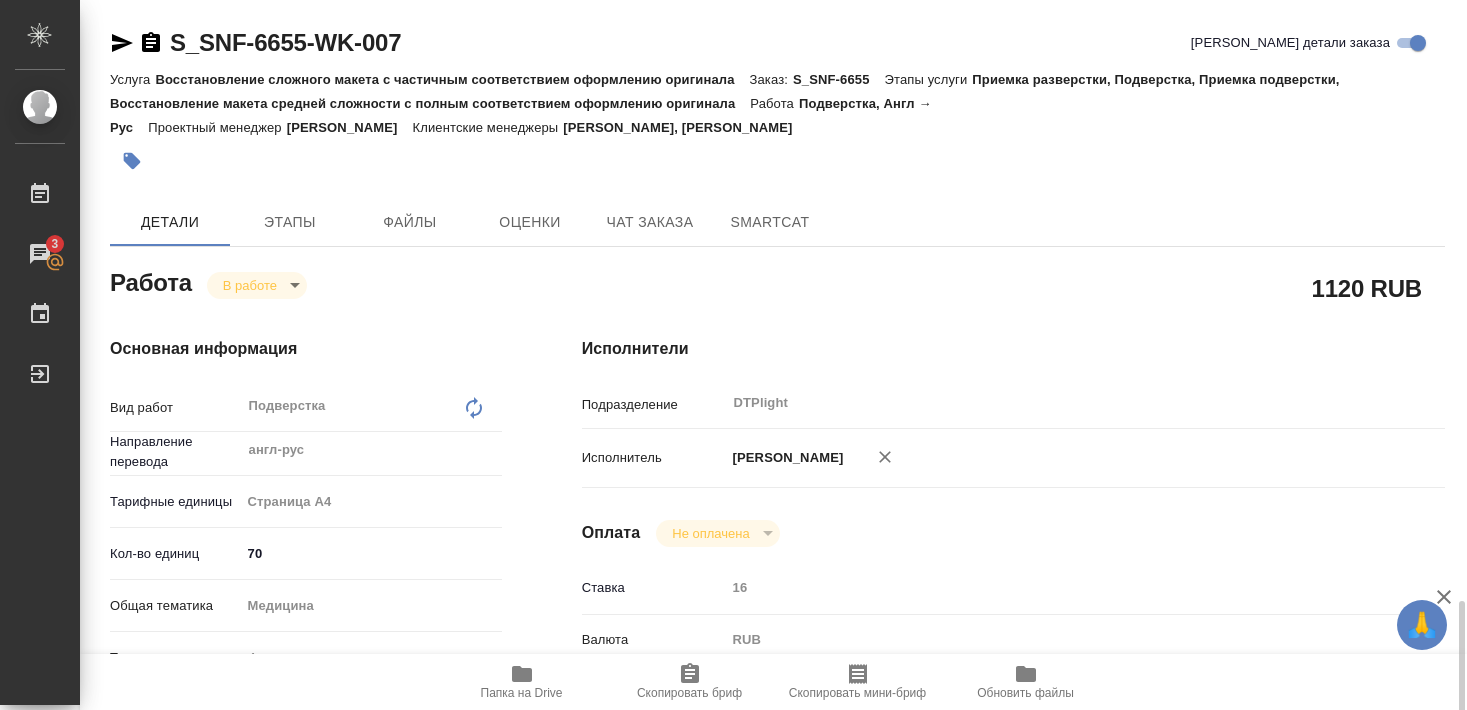 scroll, scrollTop: 0, scrollLeft: 0, axis: both 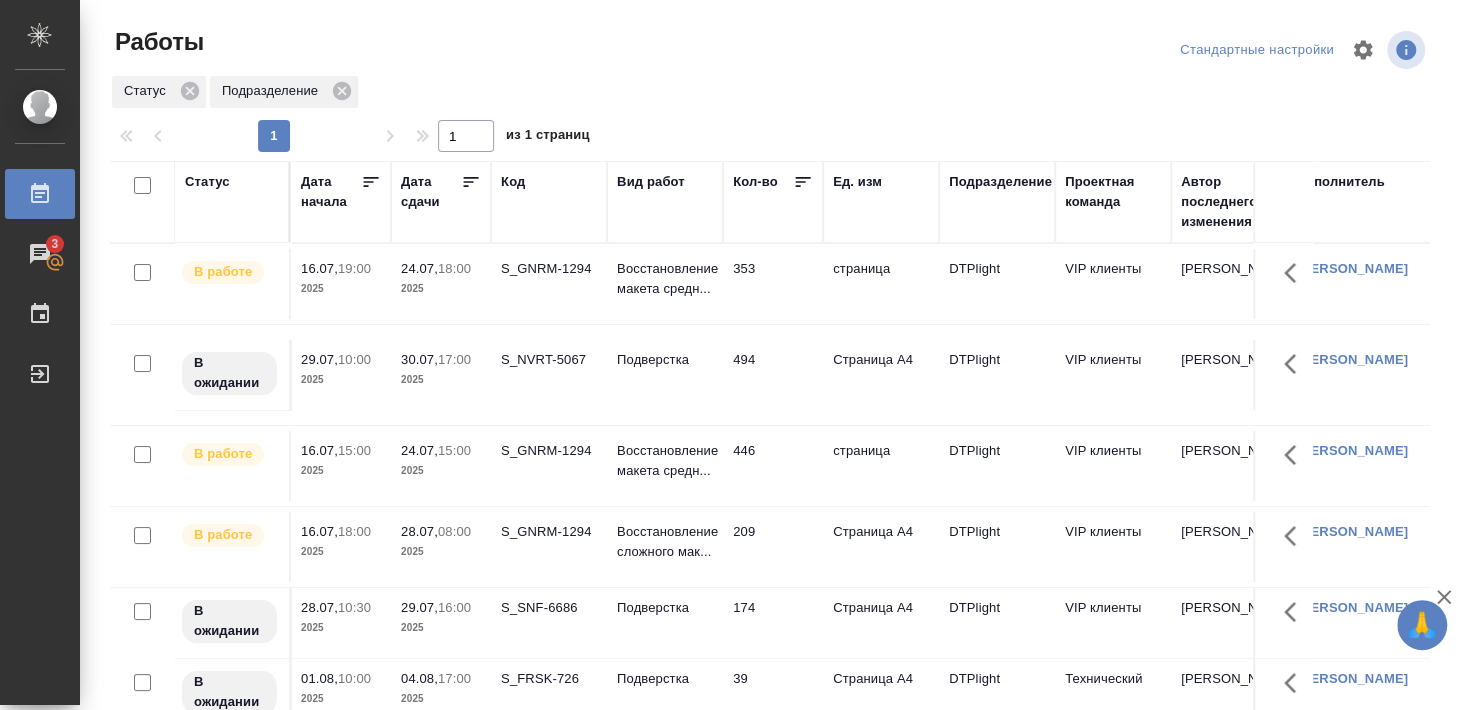 click on "2025" at bounding box center (441, 471) 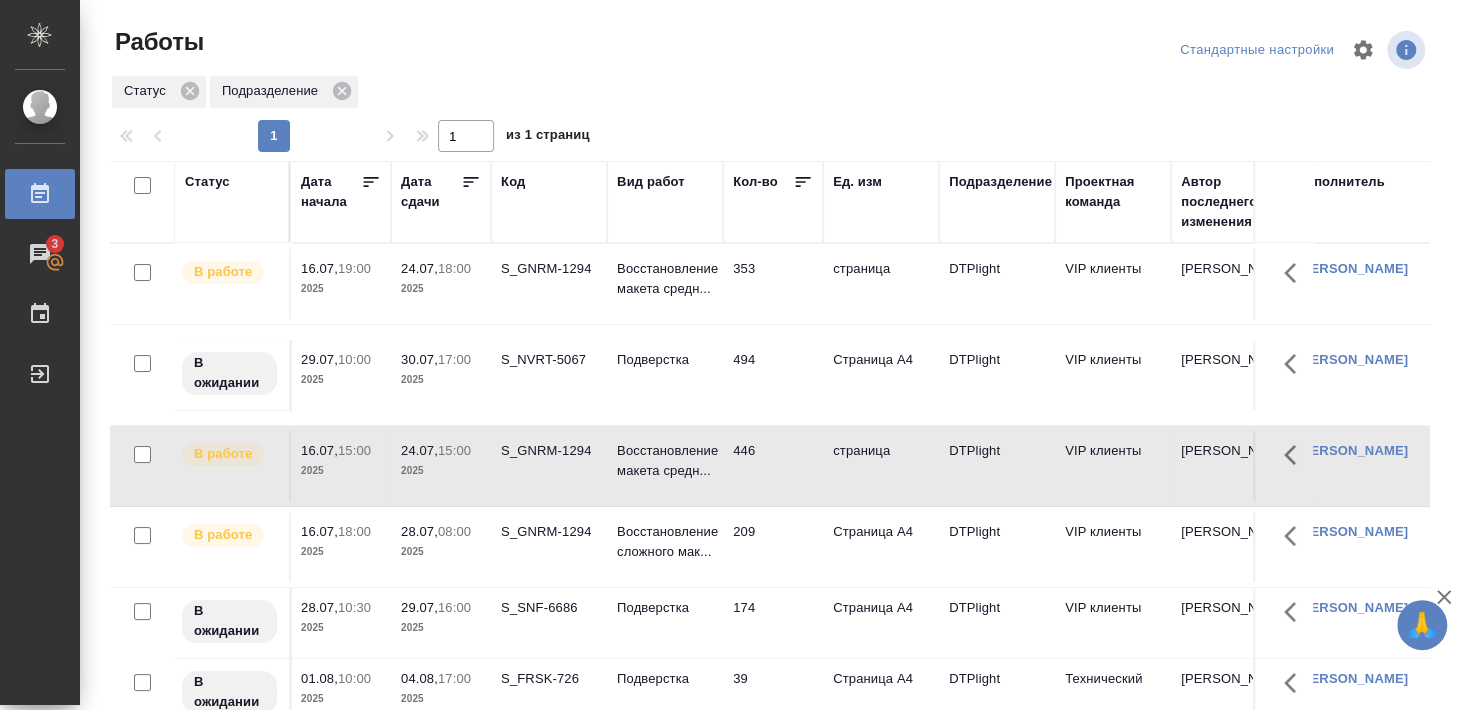 click on "2025" at bounding box center (441, 471) 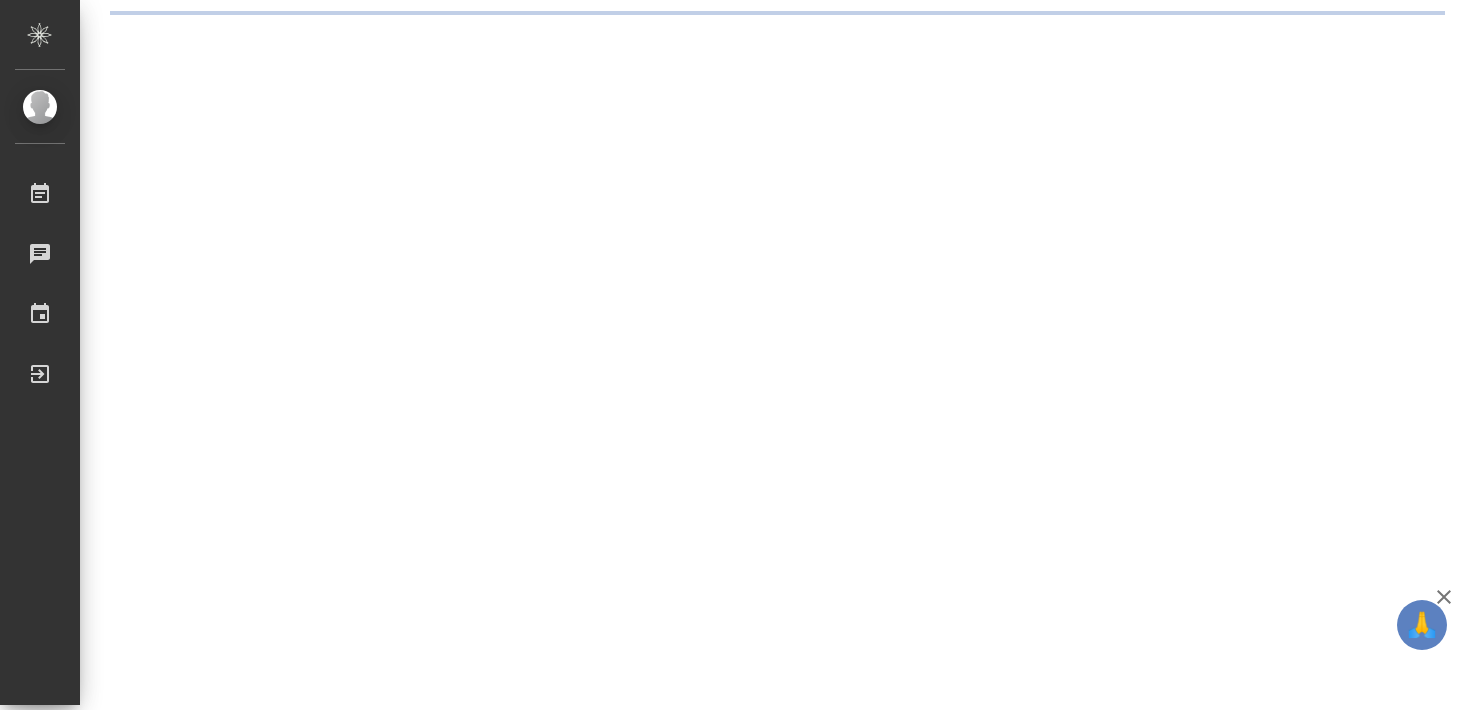 scroll, scrollTop: 0, scrollLeft: 0, axis: both 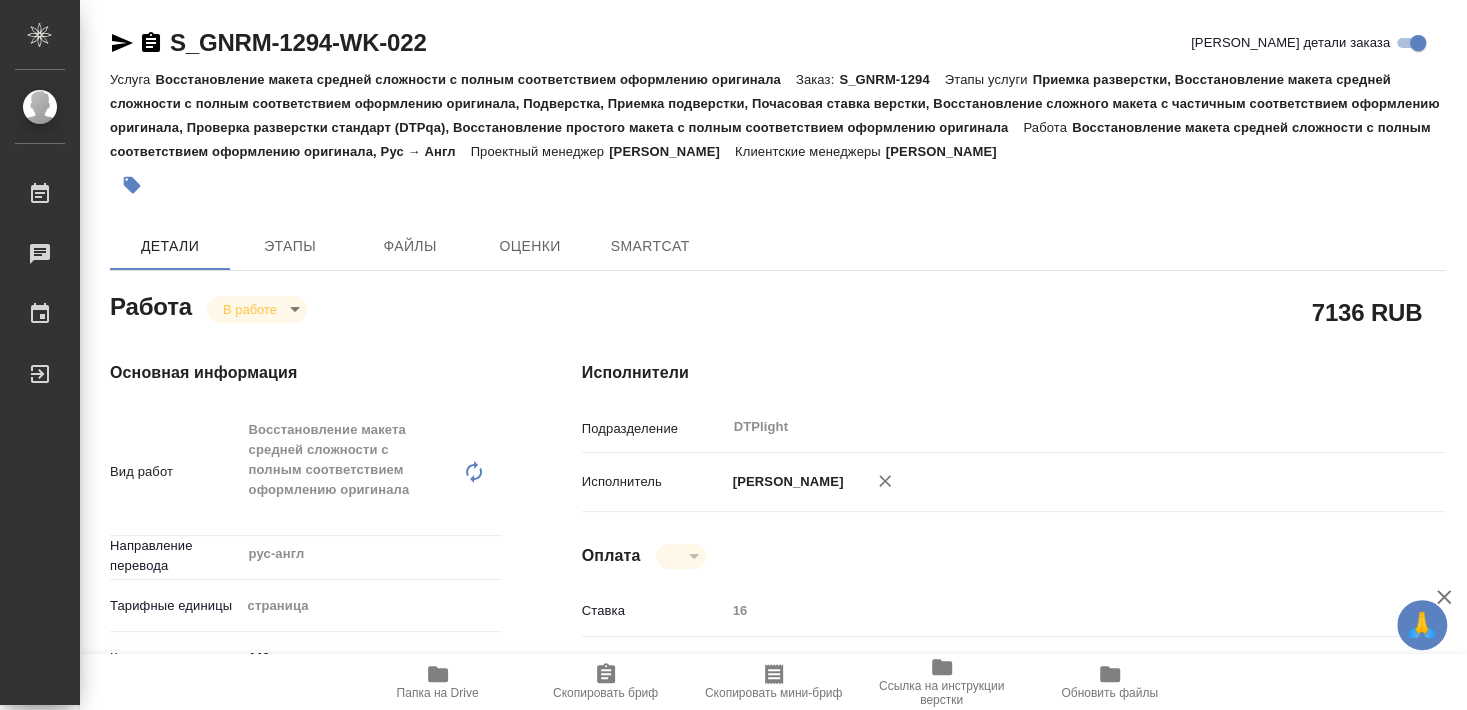 type on "x" 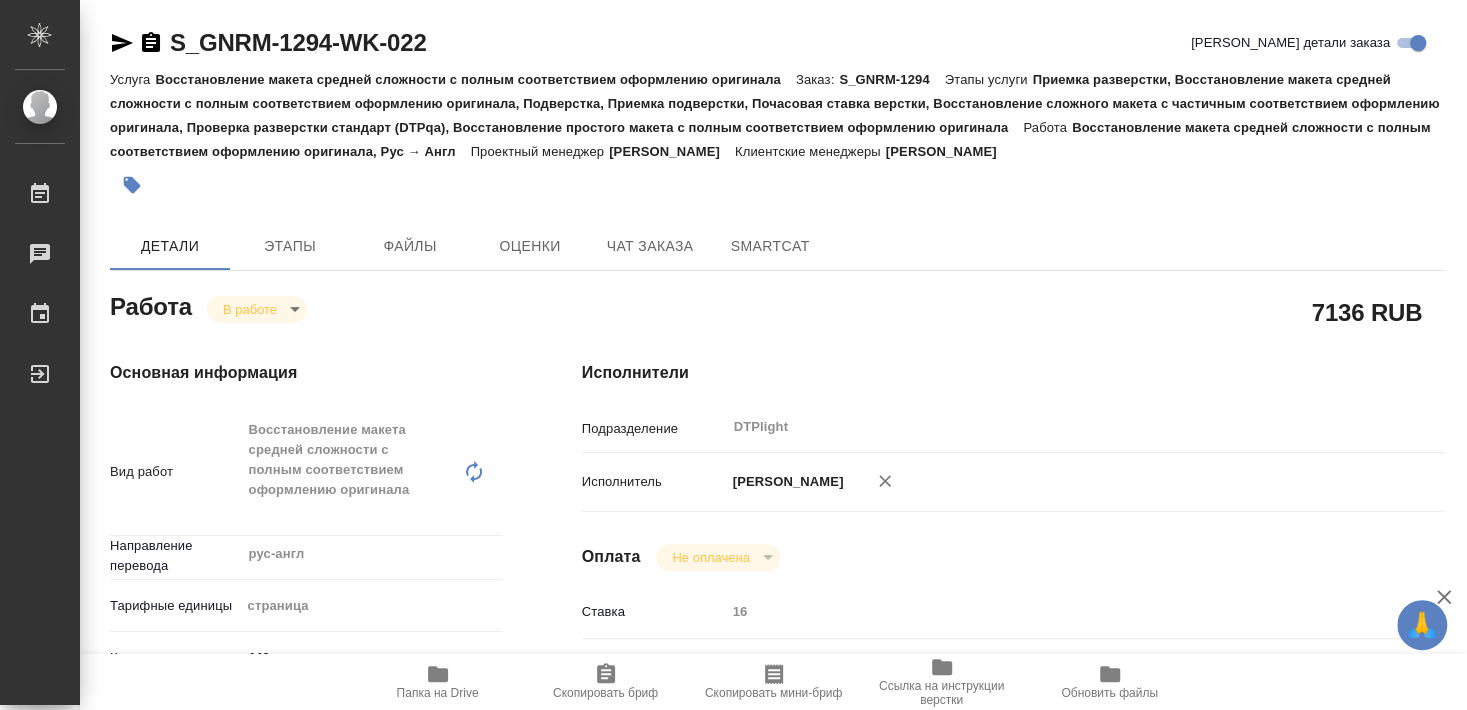 type on "x" 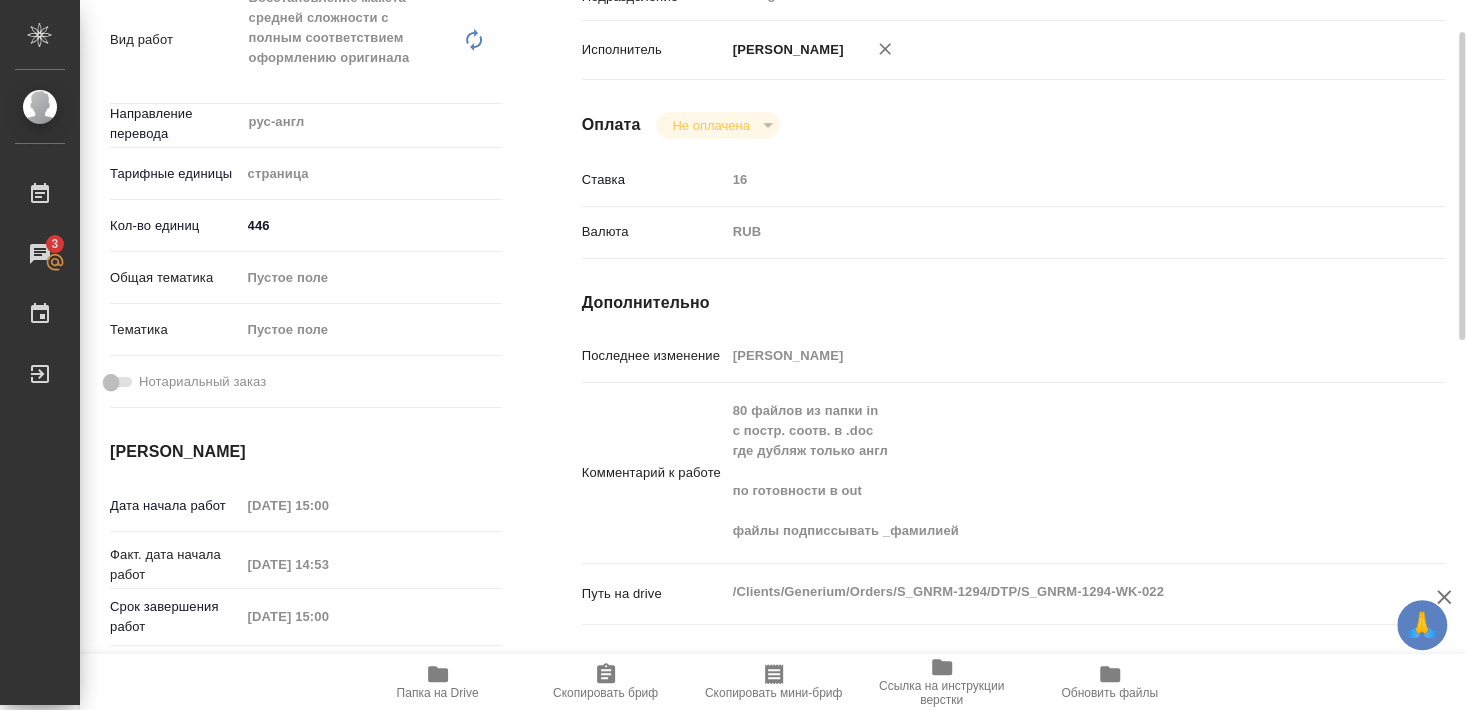 scroll, scrollTop: 324, scrollLeft: 0, axis: vertical 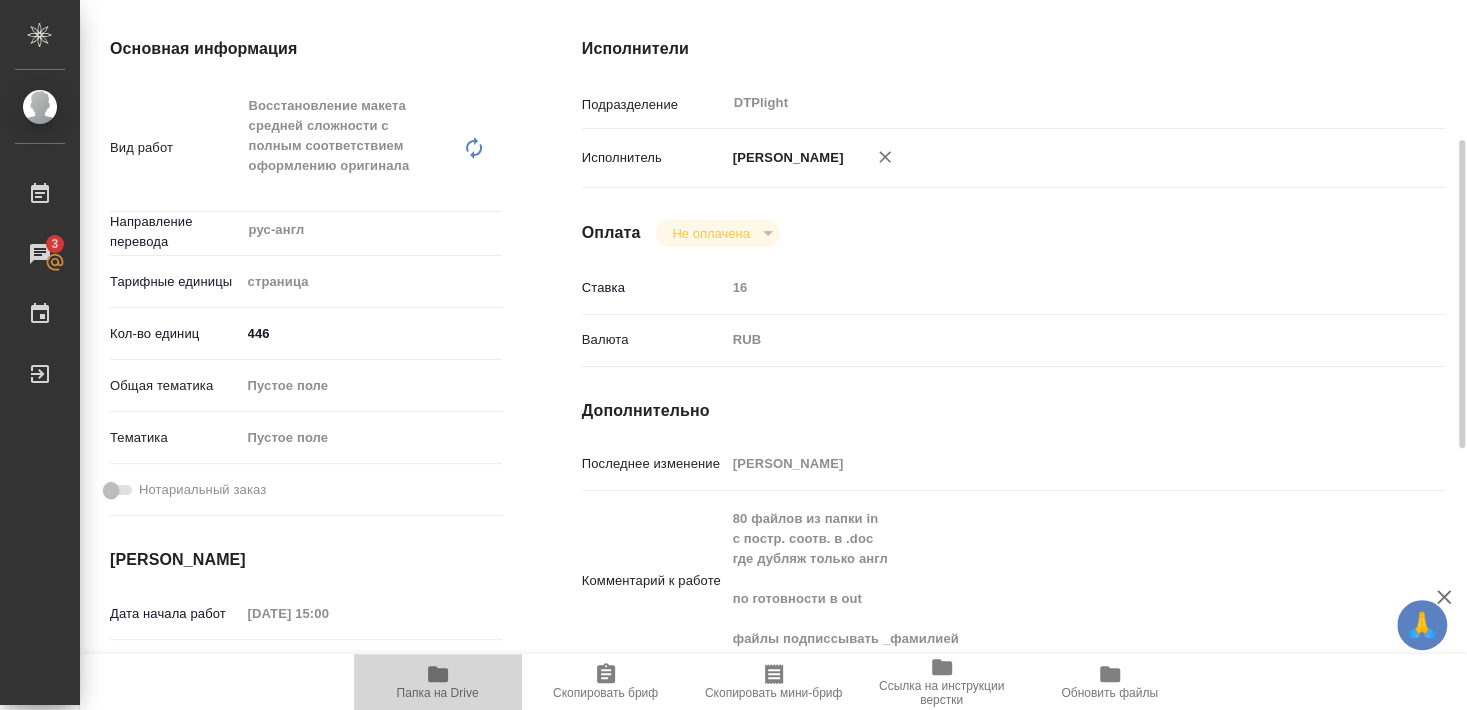 click 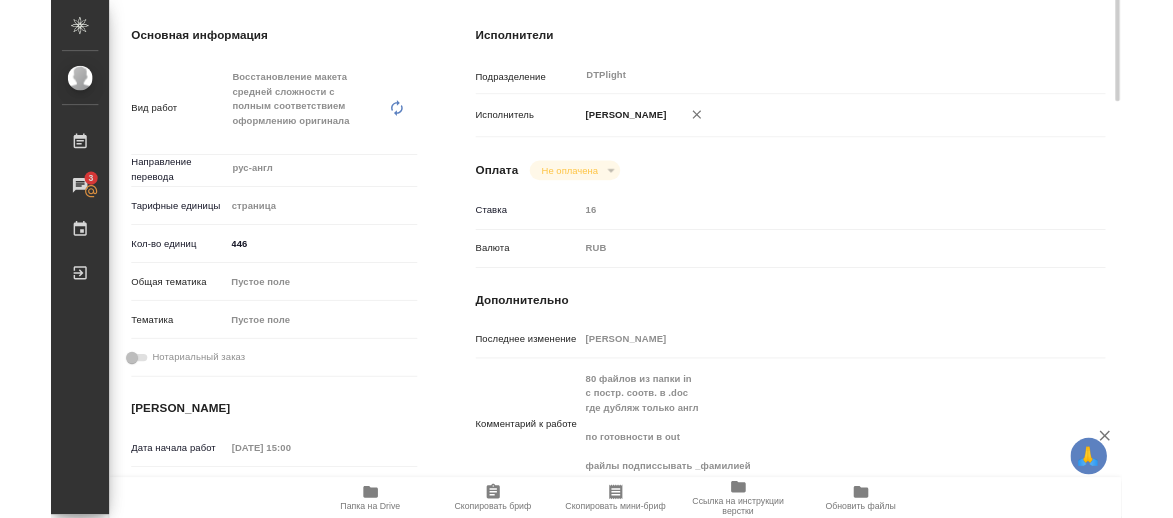 scroll, scrollTop: 0, scrollLeft: 0, axis: both 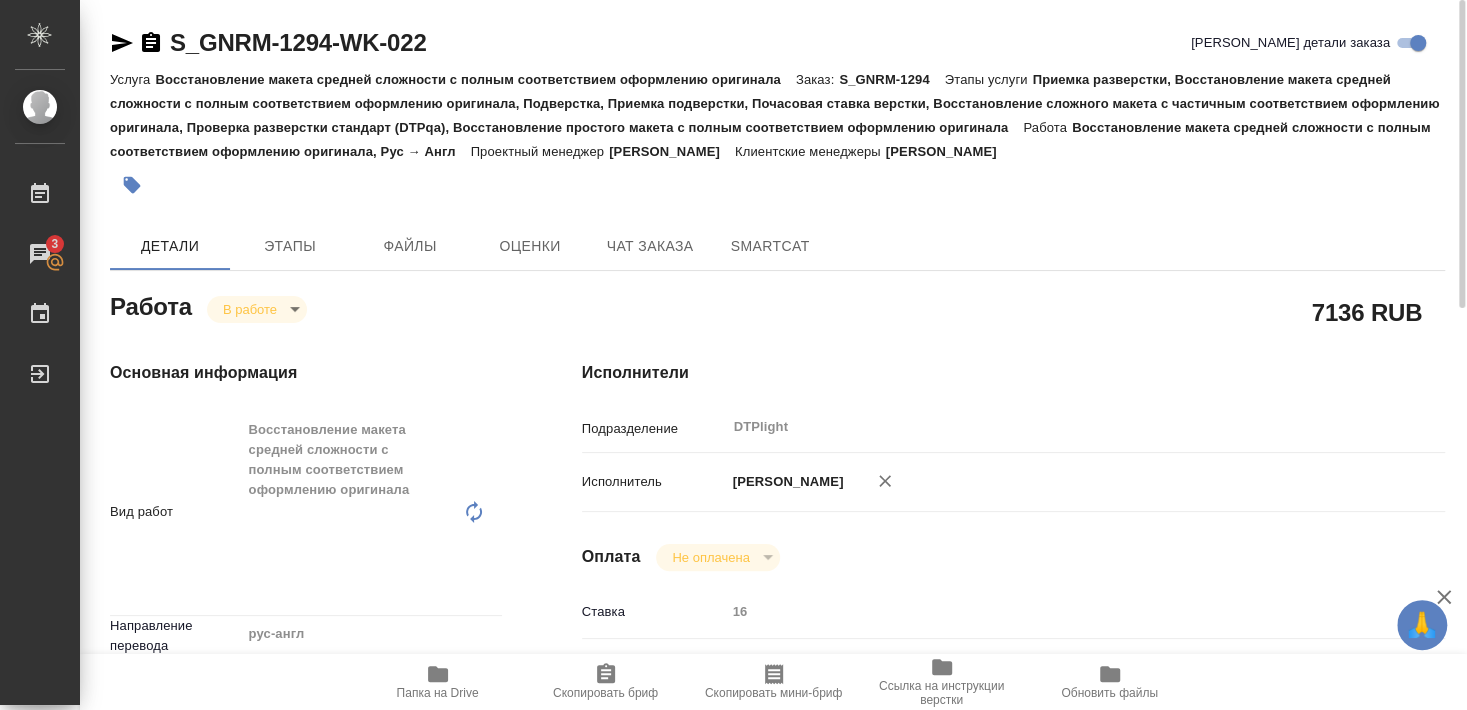 type on "x" 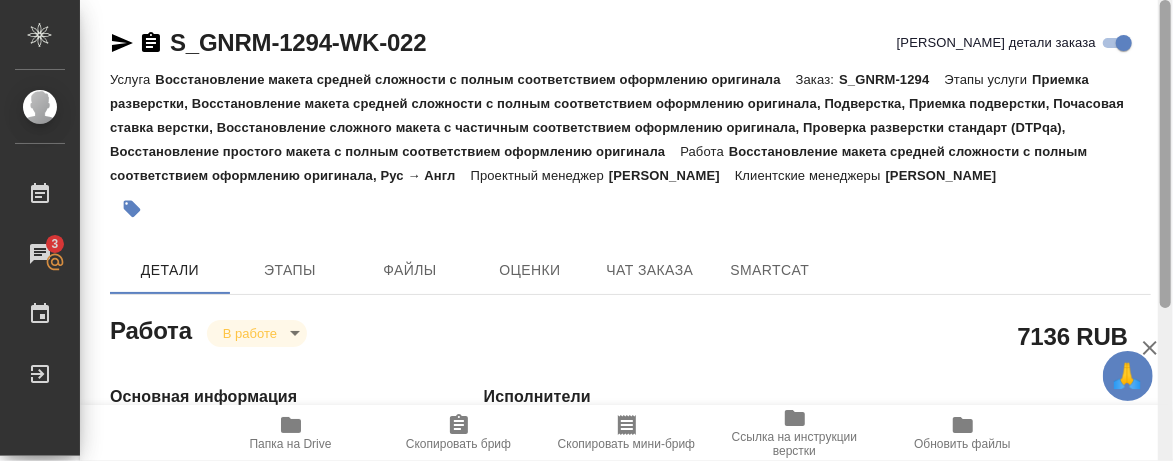 type on "x" 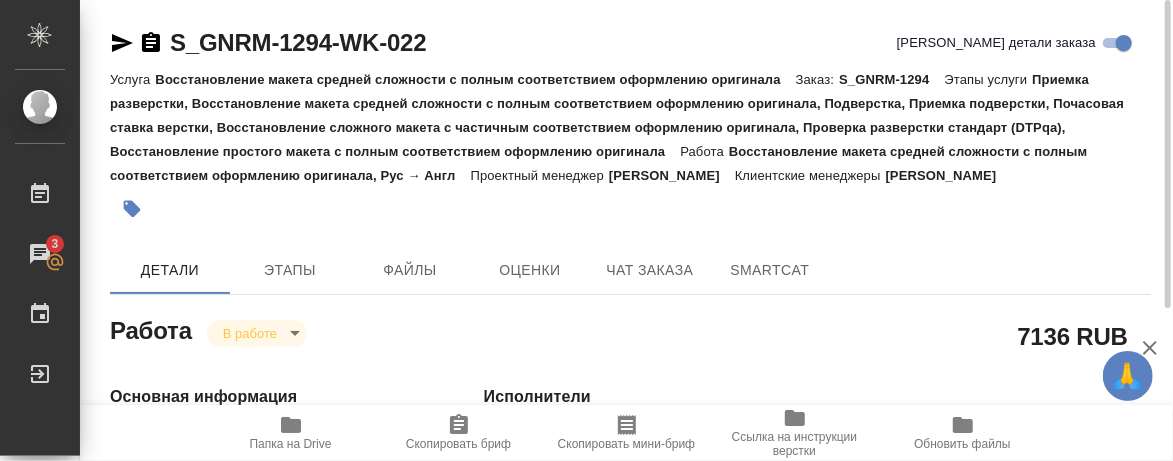 type on "x" 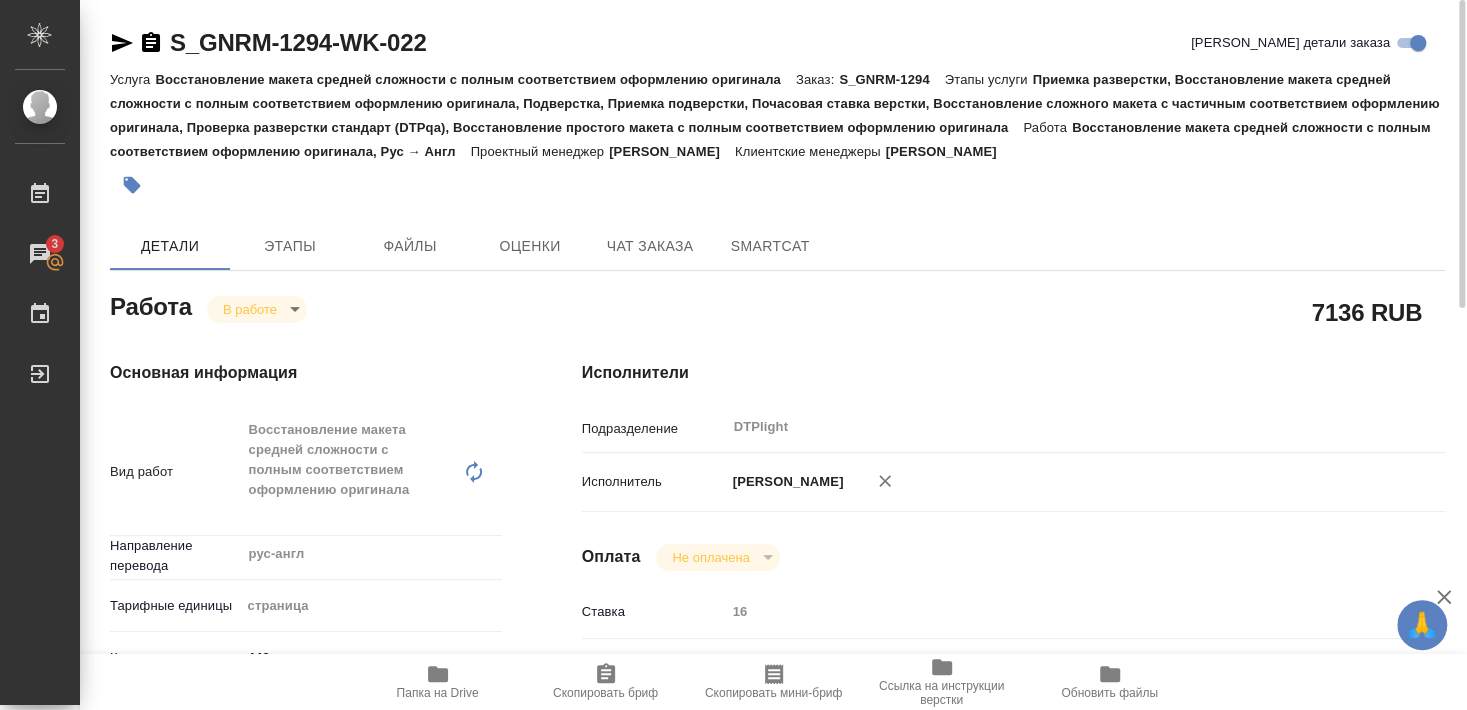 type on "x" 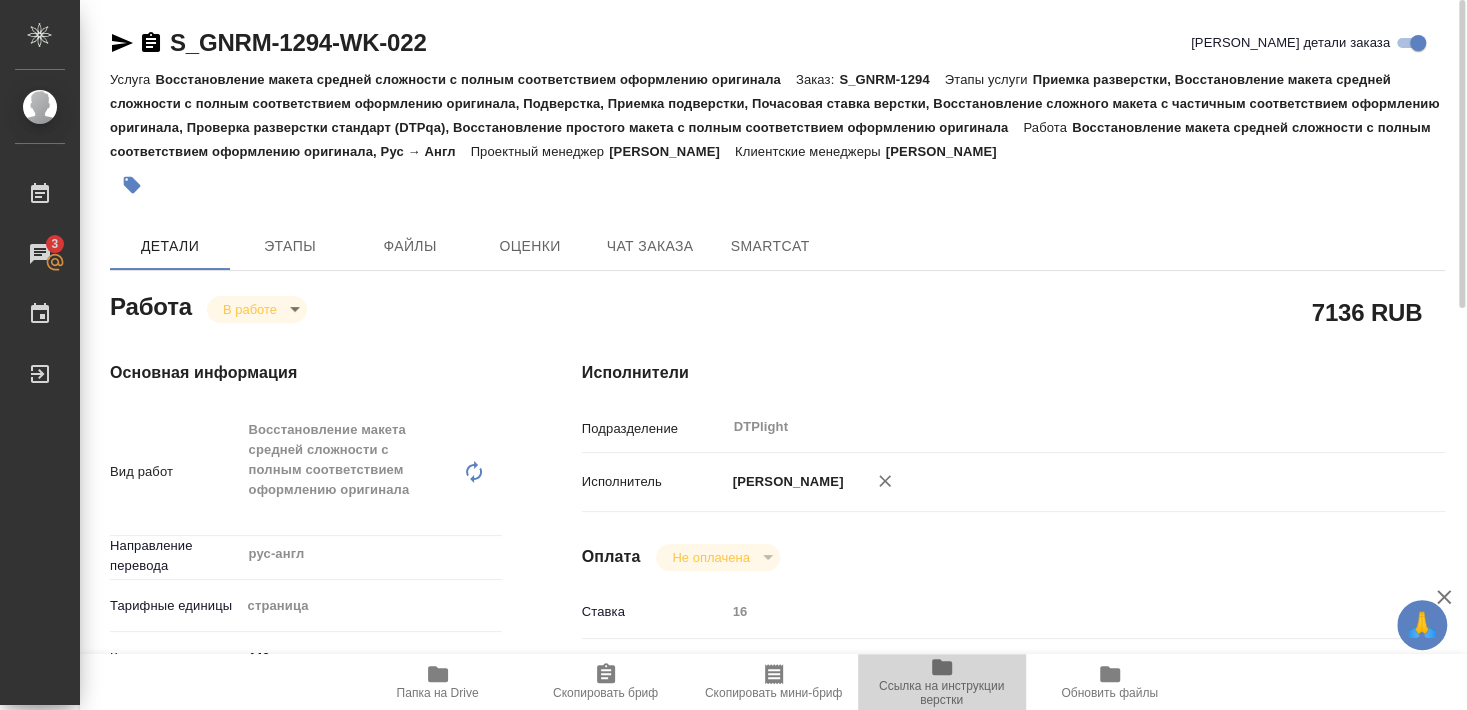 click on "Ссылка на инструкции верстки" at bounding box center [942, 693] 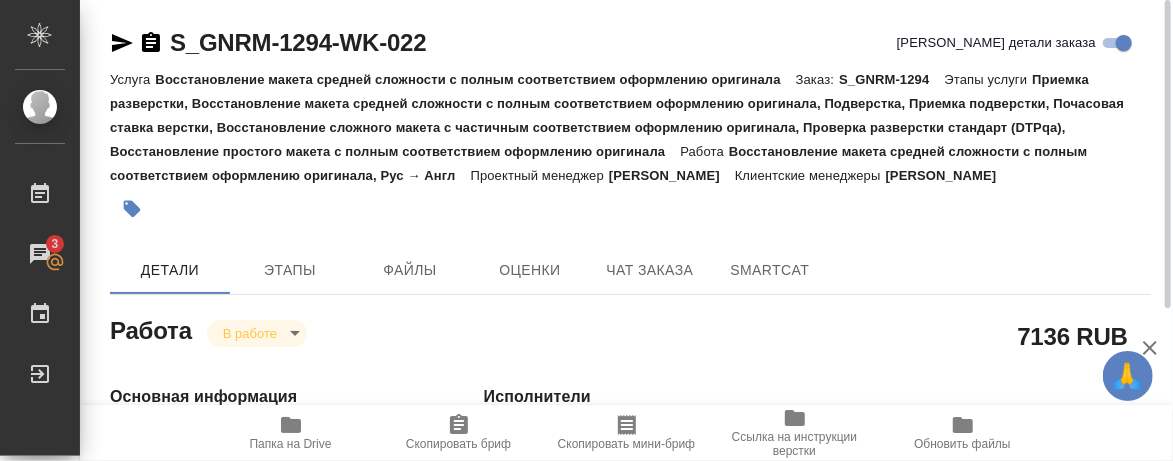 type on "x" 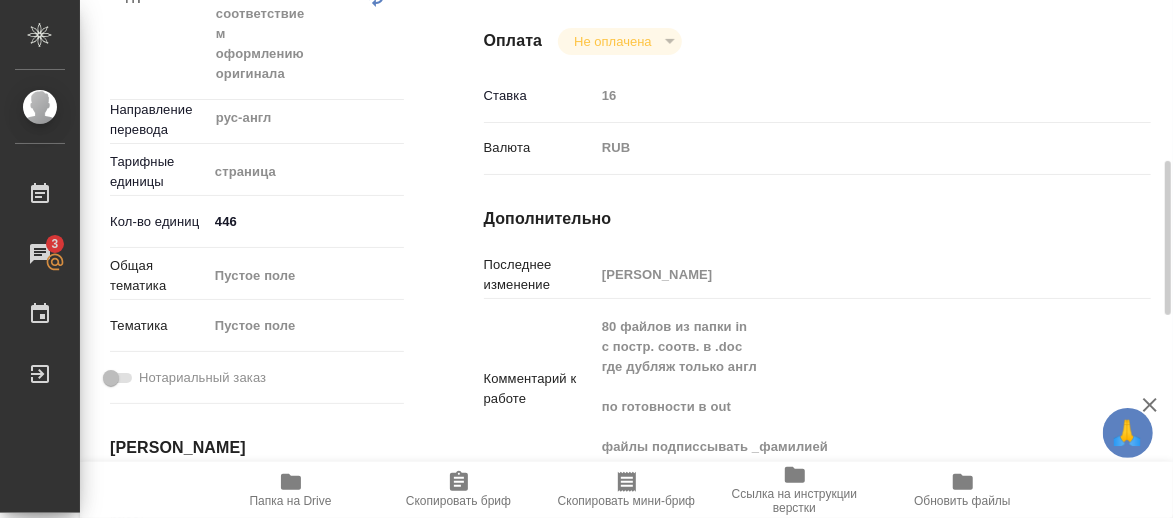 scroll, scrollTop: 648, scrollLeft: 0, axis: vertical 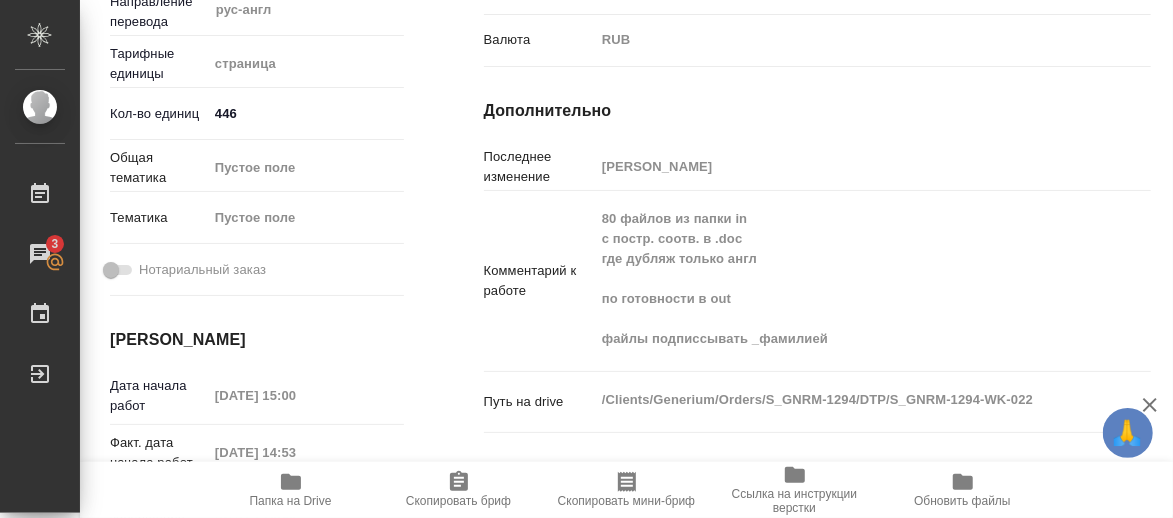 type on "x" 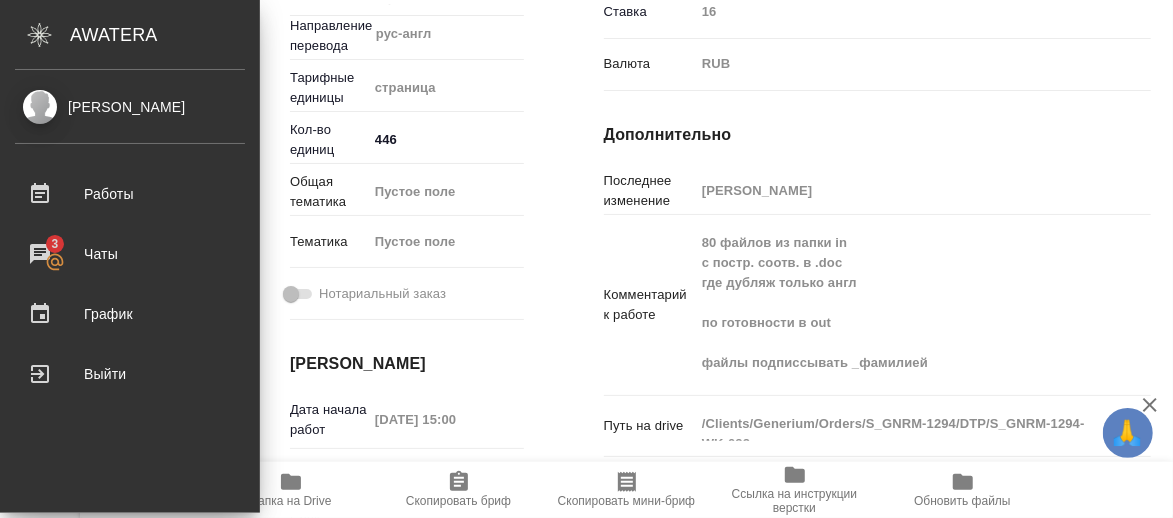 type on "x" 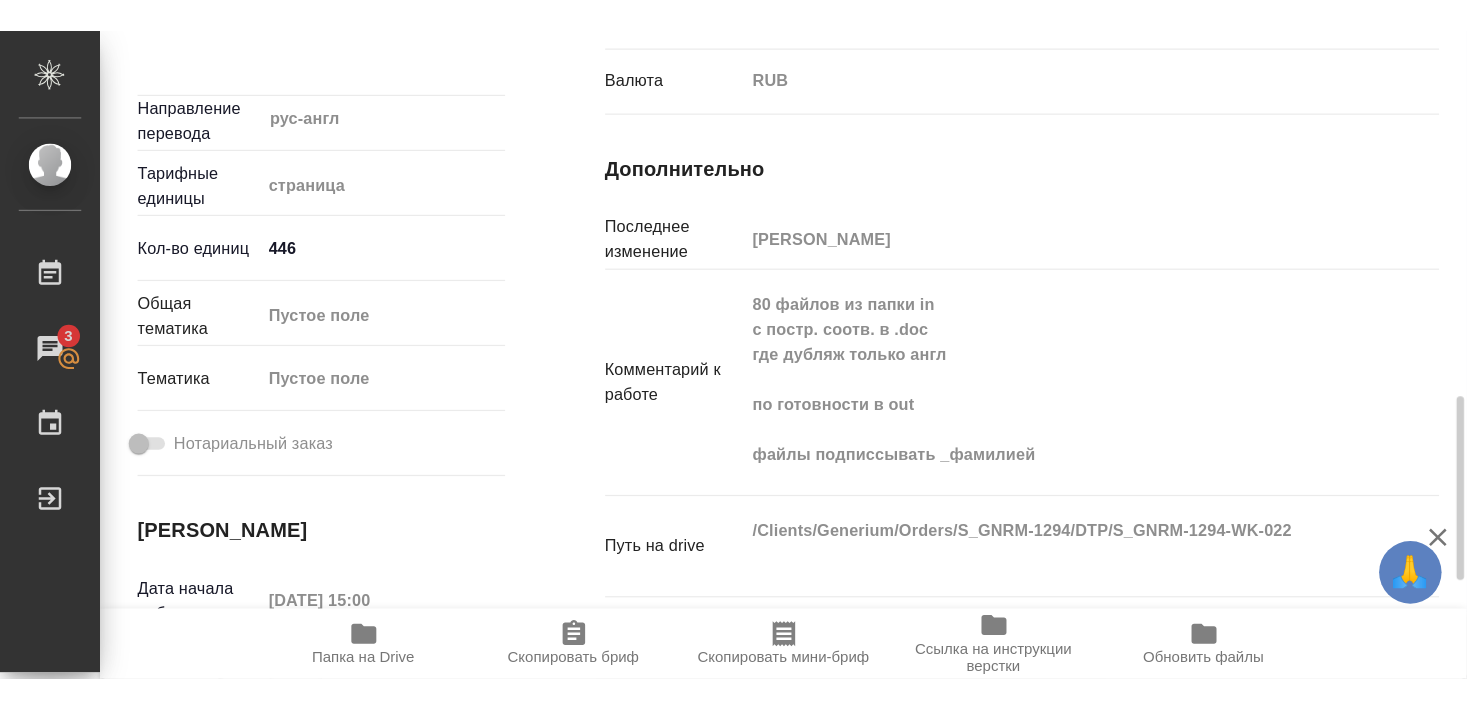 scroll, scrollTop: 708, scrollLeft: 0, axis: vertical 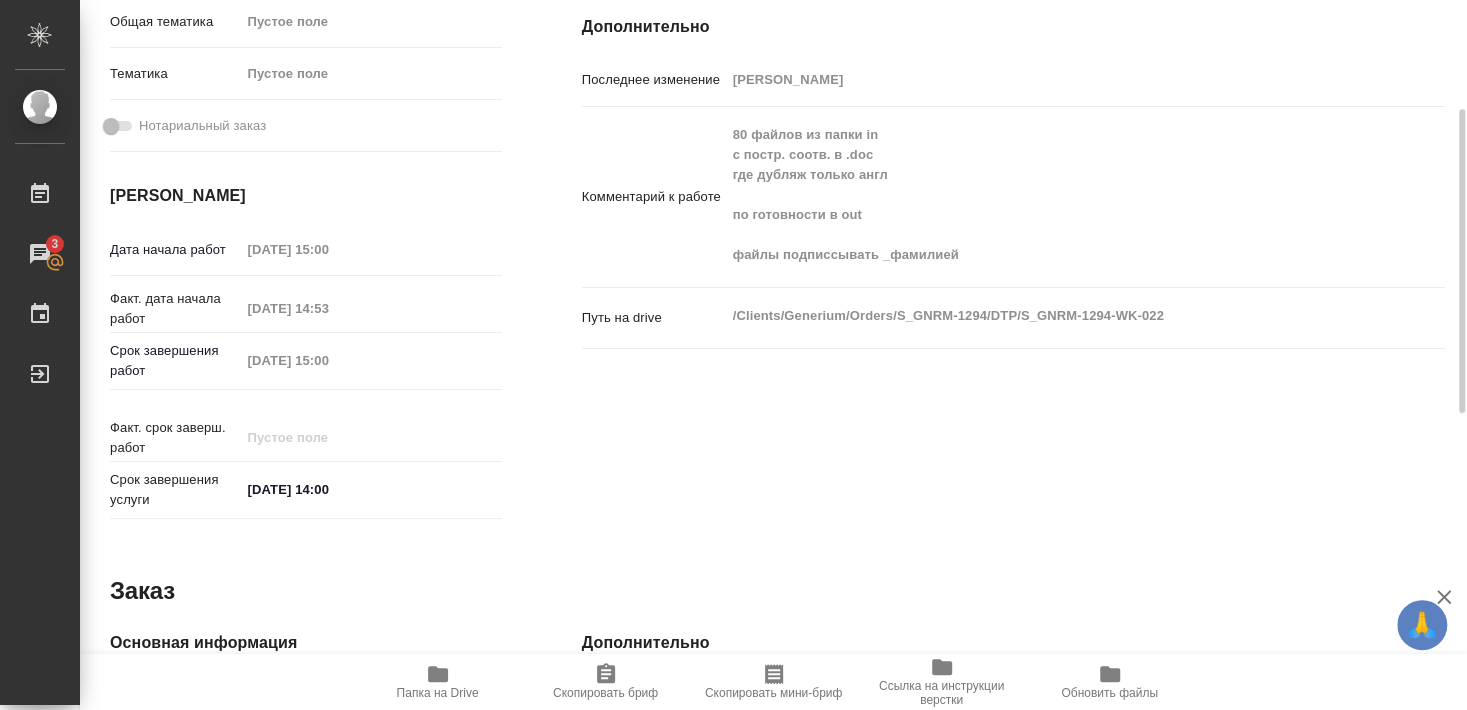 type on "x" 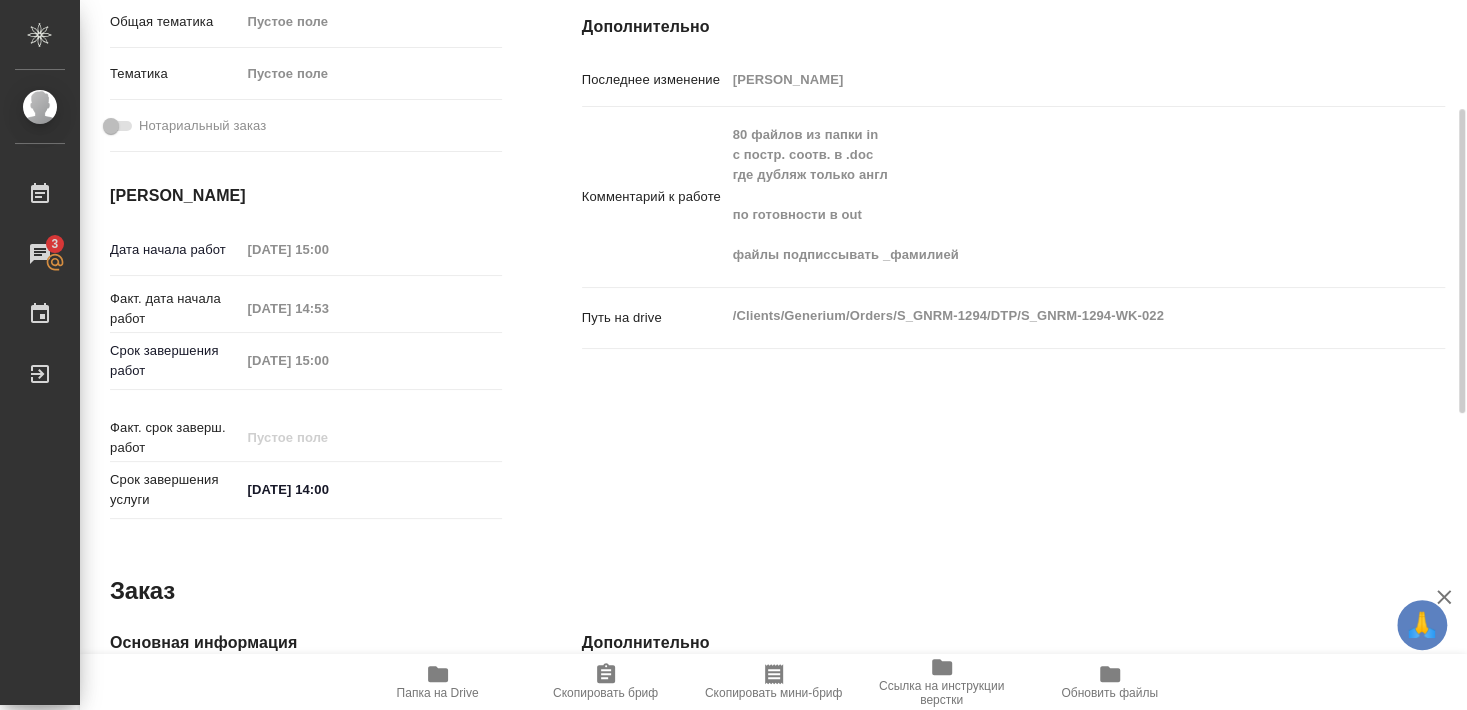 type on "x" 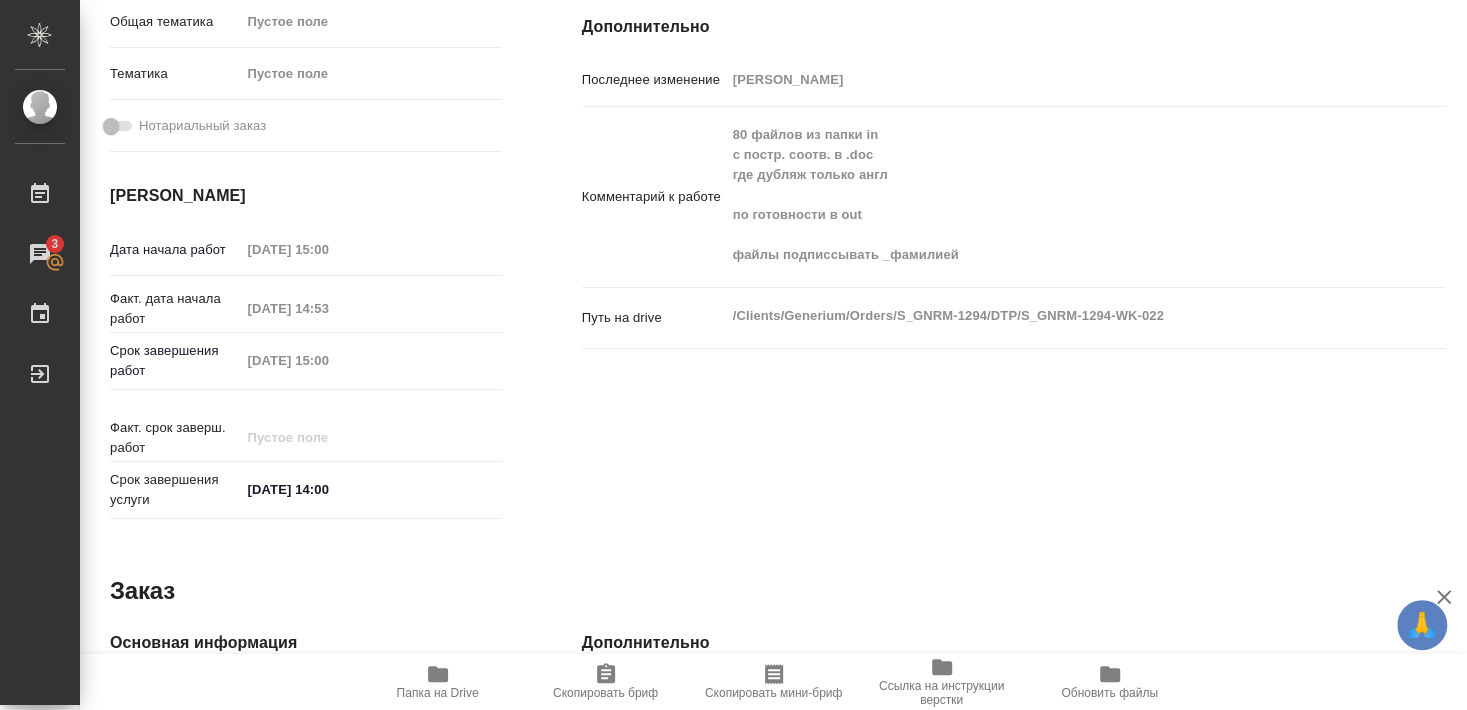 type on "x" 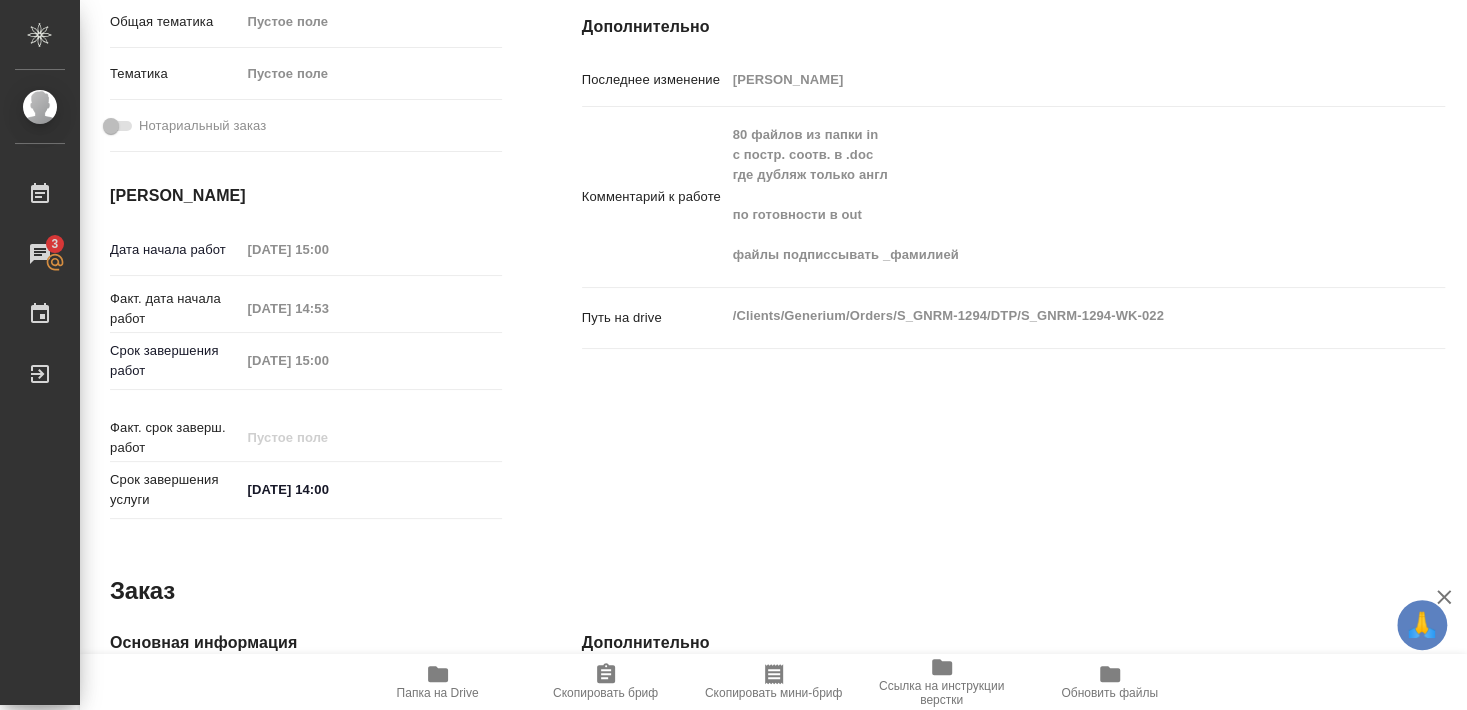 type on "x" 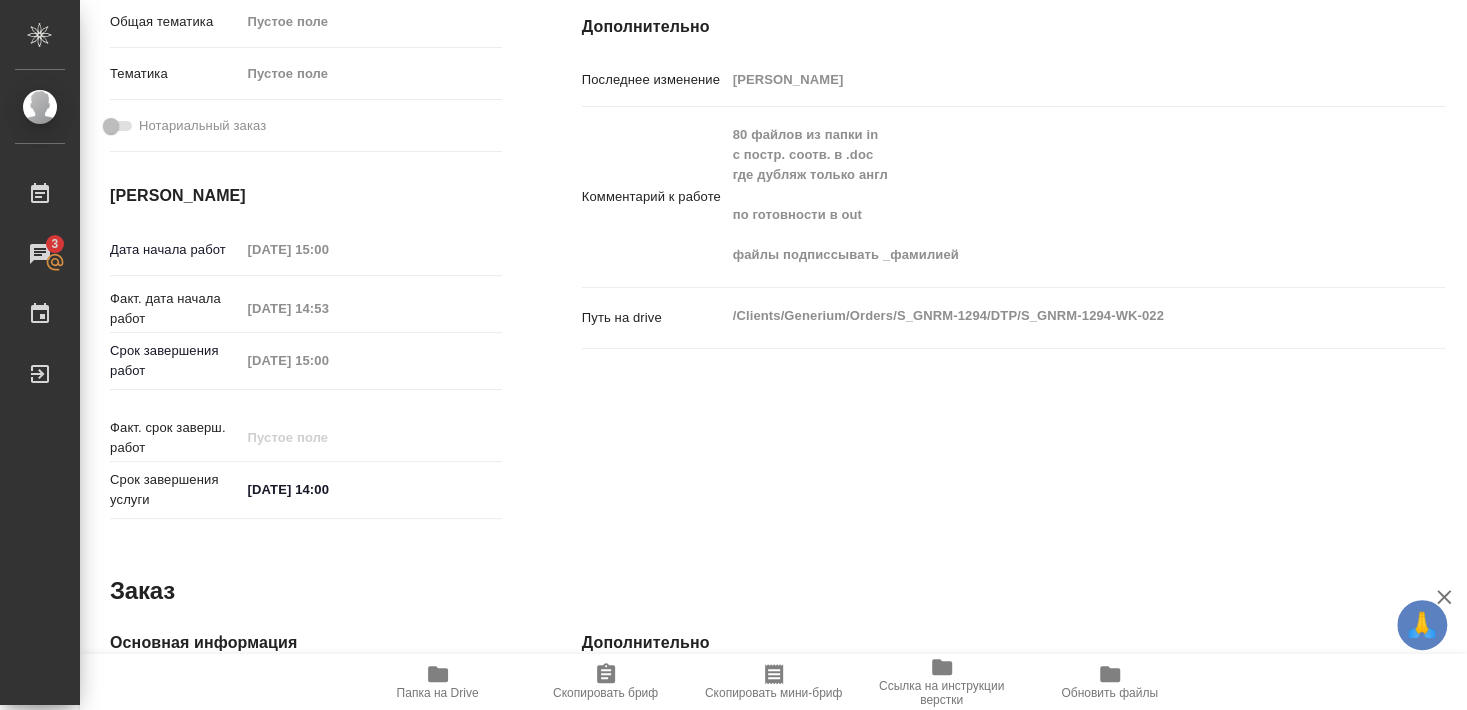 scroll, scrollTop: 572, scrollLeft: 0, axis: vertical 